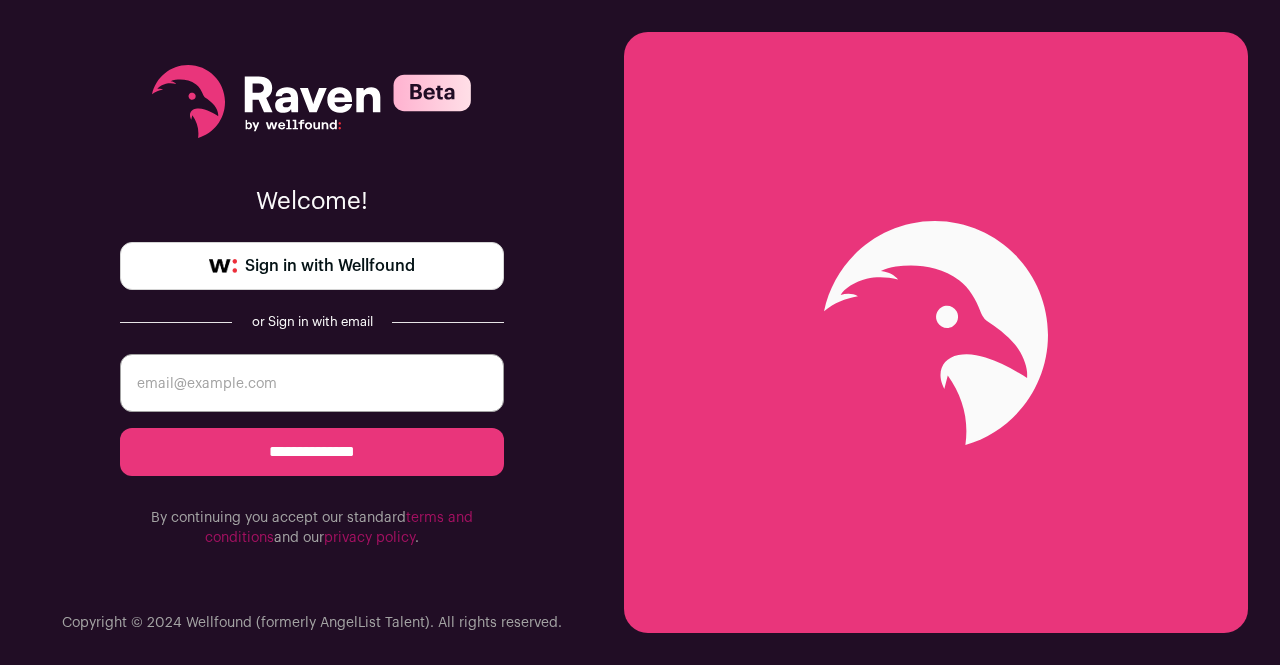 scroll, scrollTop: 0, scrollLeft: 0, axis: both 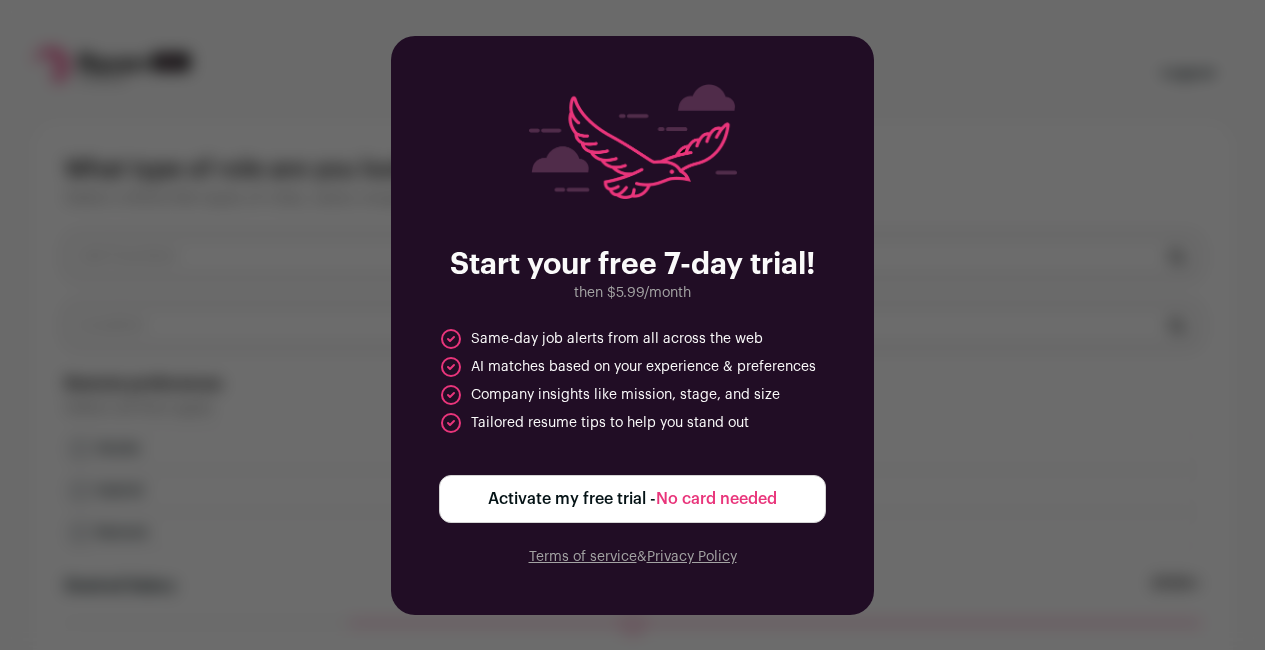 click on "Activate my free trial -
No card needed" at bounding box center [632, 499] 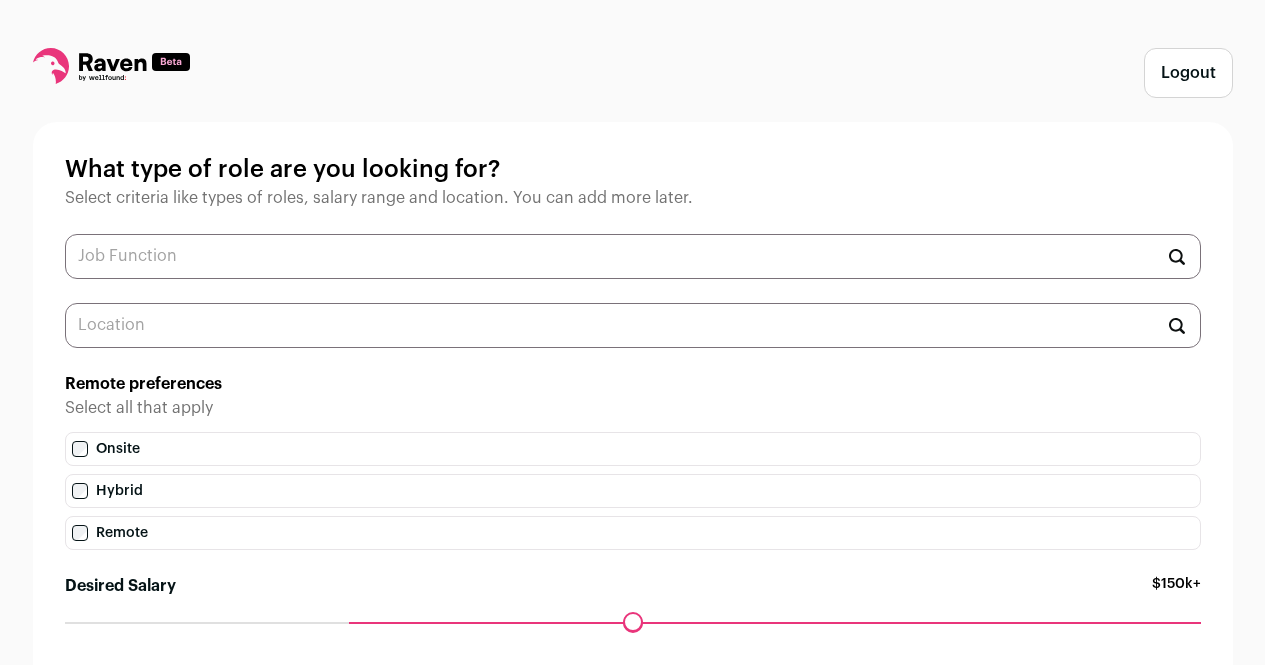 scroll, scrollTop: 0, scrollLeft: 0, axis: both 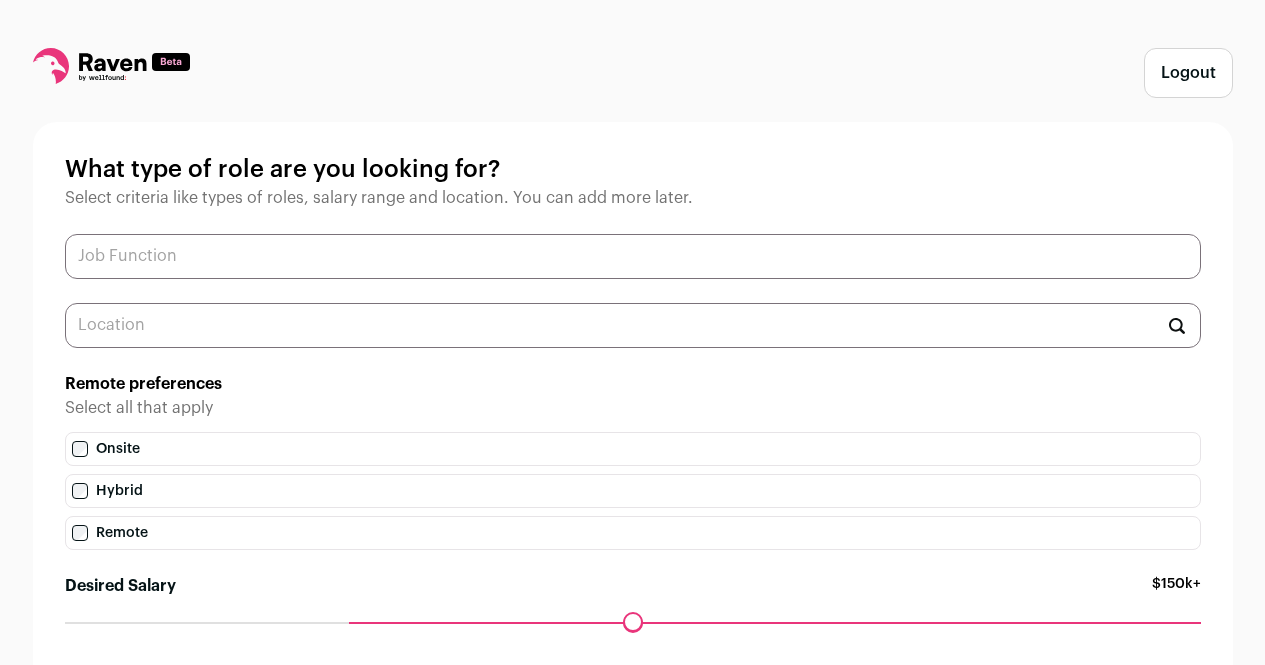 click at bounding box center (633, 256) 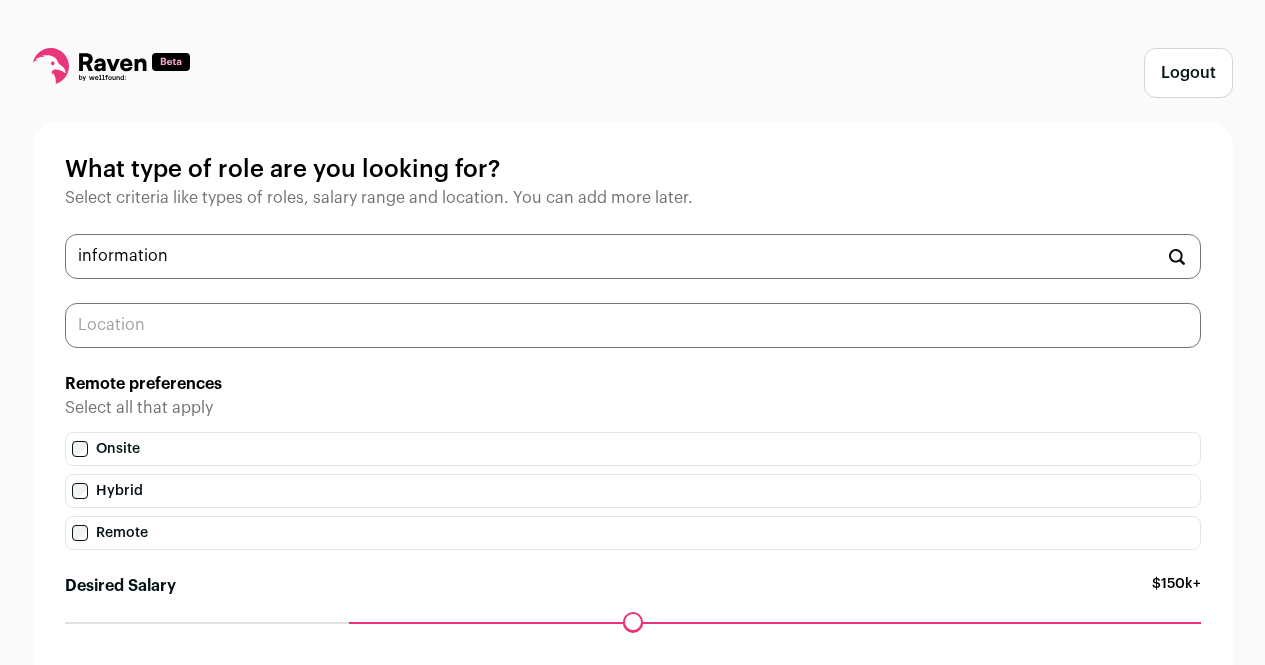 click at bounding box center (633, 325) 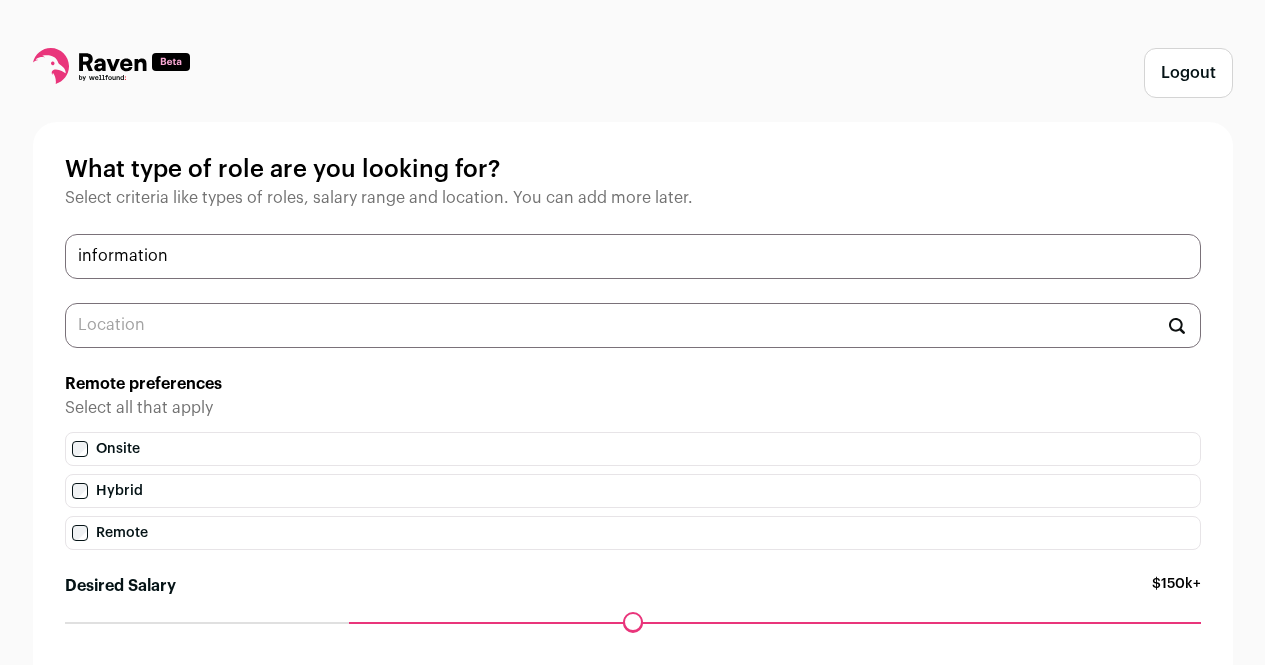 click on "information" at bounding box center (633, 256) 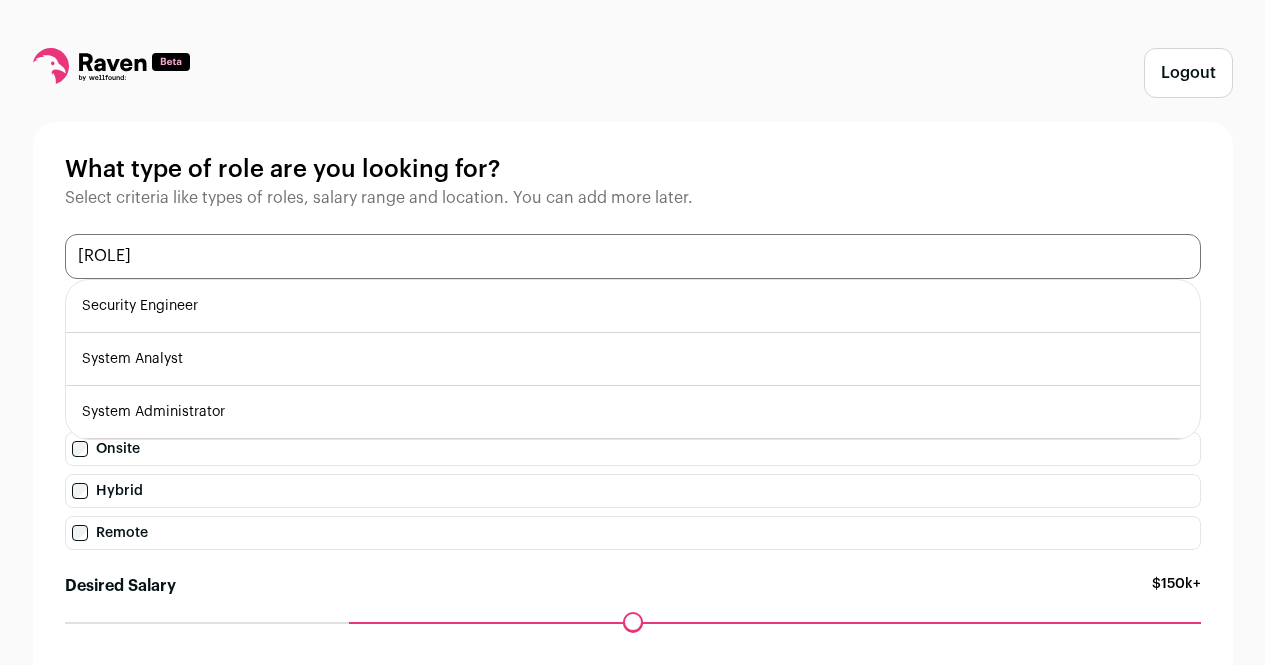 type on "[ROLE]" 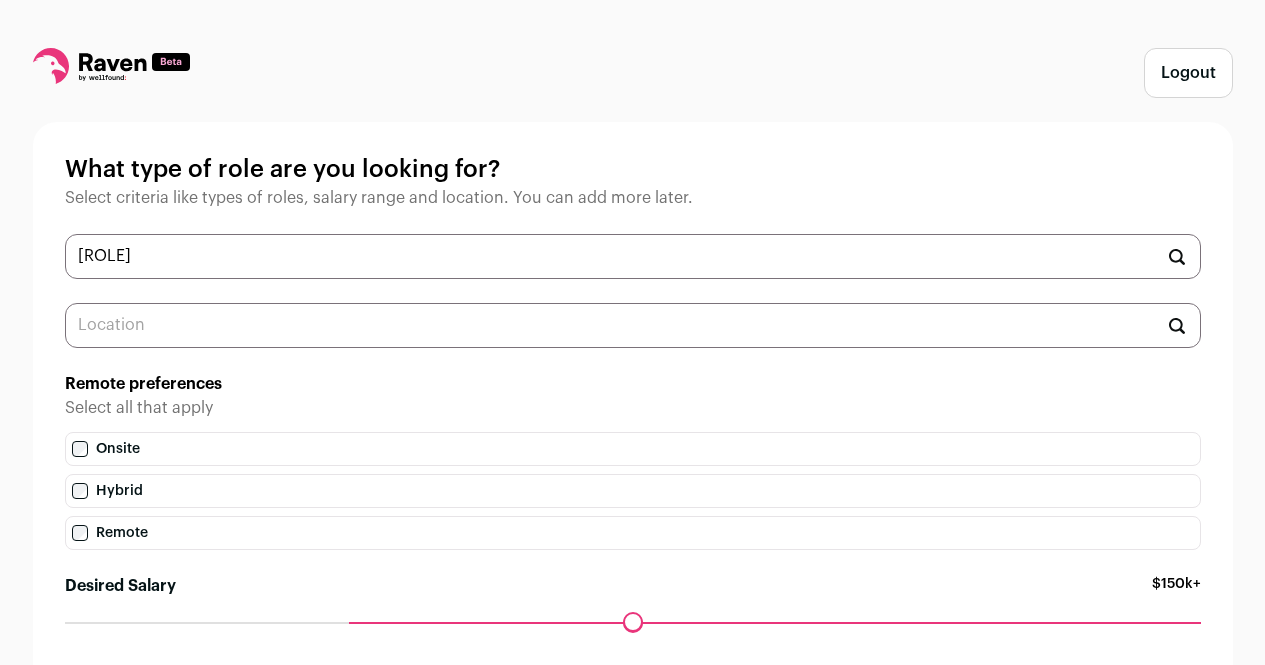 click on "[CITY], [STATE] 🇺🇸
What type of role are you looking for?
Select criteria like types of roles, salary range and location. You can add more later.
[ROLE]
[ROLE]
[ROLE]
[ROLE]
[CITY], [STATE] 🇺🇸
[CITY], [STATE] 🇺🇸
[CITY], [STATE] 🇺🇸
[CITY], [STATE] 🇺🇸
[CITY], [STATE] 🇺🇸
[CITY], [STATE] 🇬🇧
[CITY], [STATE] 🇬🇧" at bounding box center [632, 410] 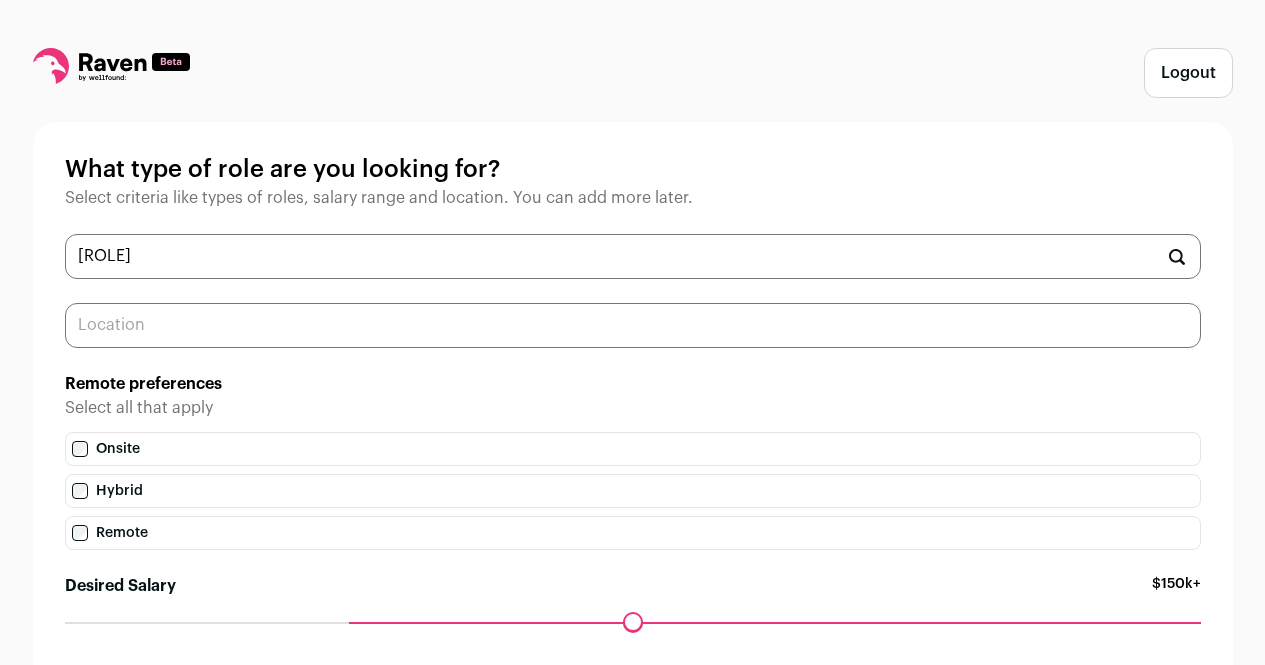 click at bounding box center (633, 325) 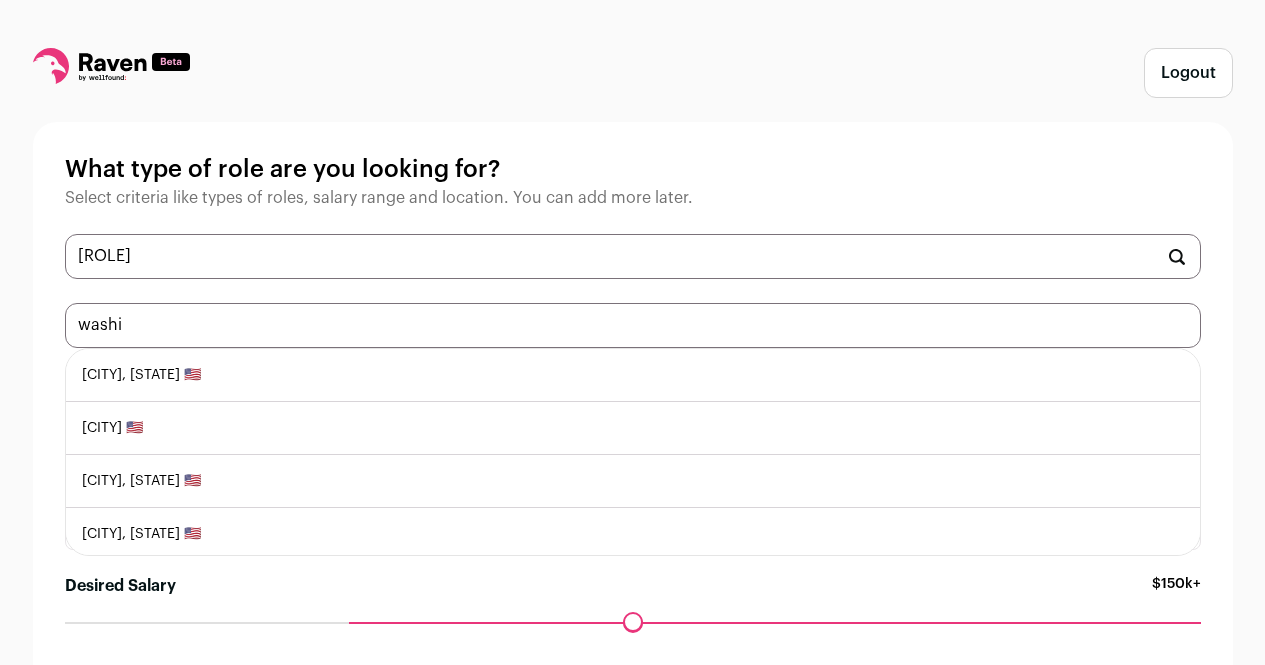 type on "washi" 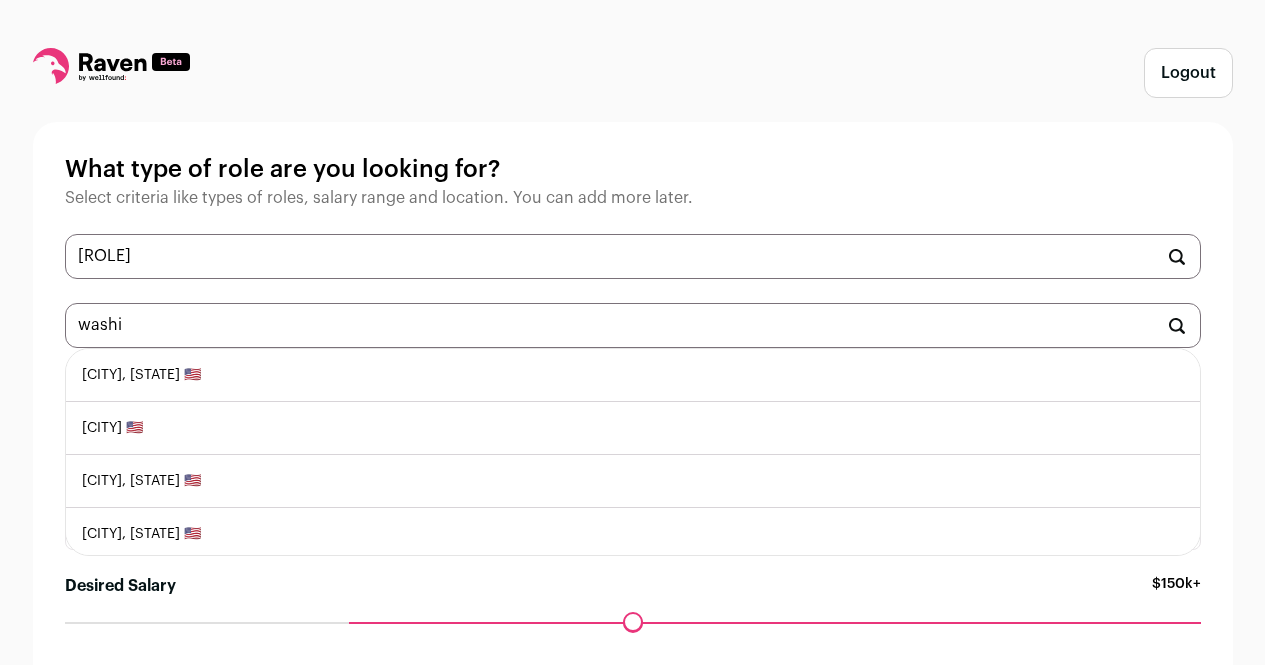 click on "[CITY], [STATE] 🇺🇸" at bounding box center [633, 375] 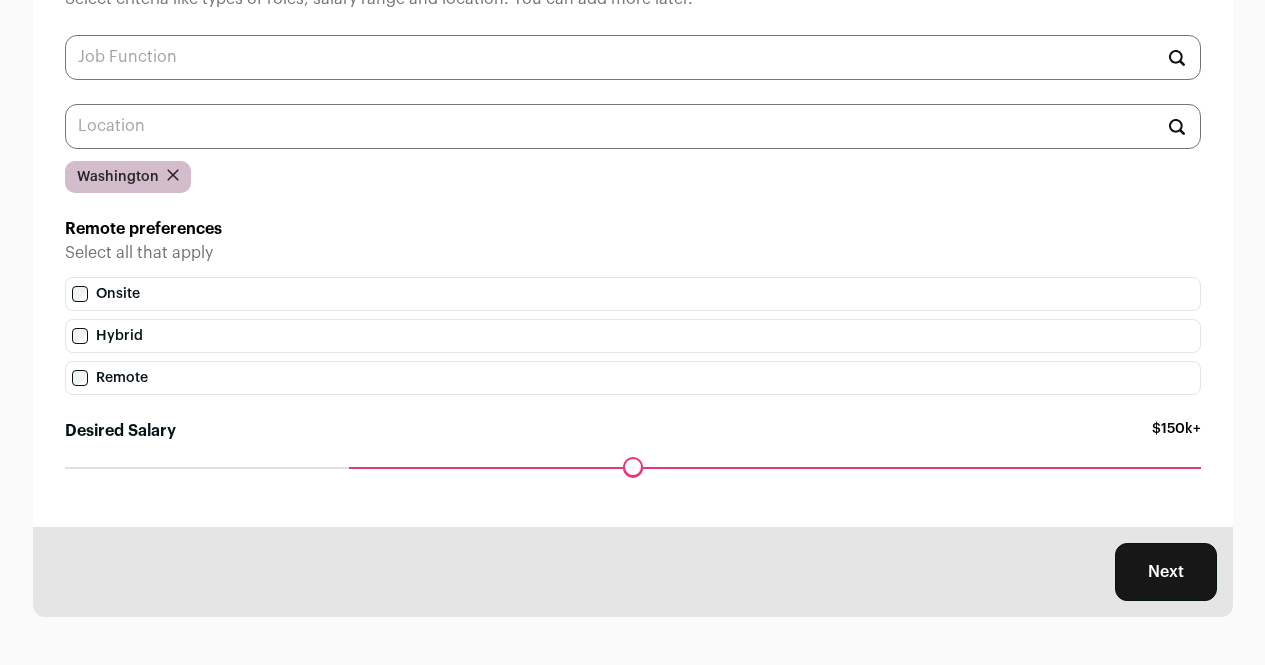 scroll, scrollTop: 203, scrollLeft: 0, axis: vertical 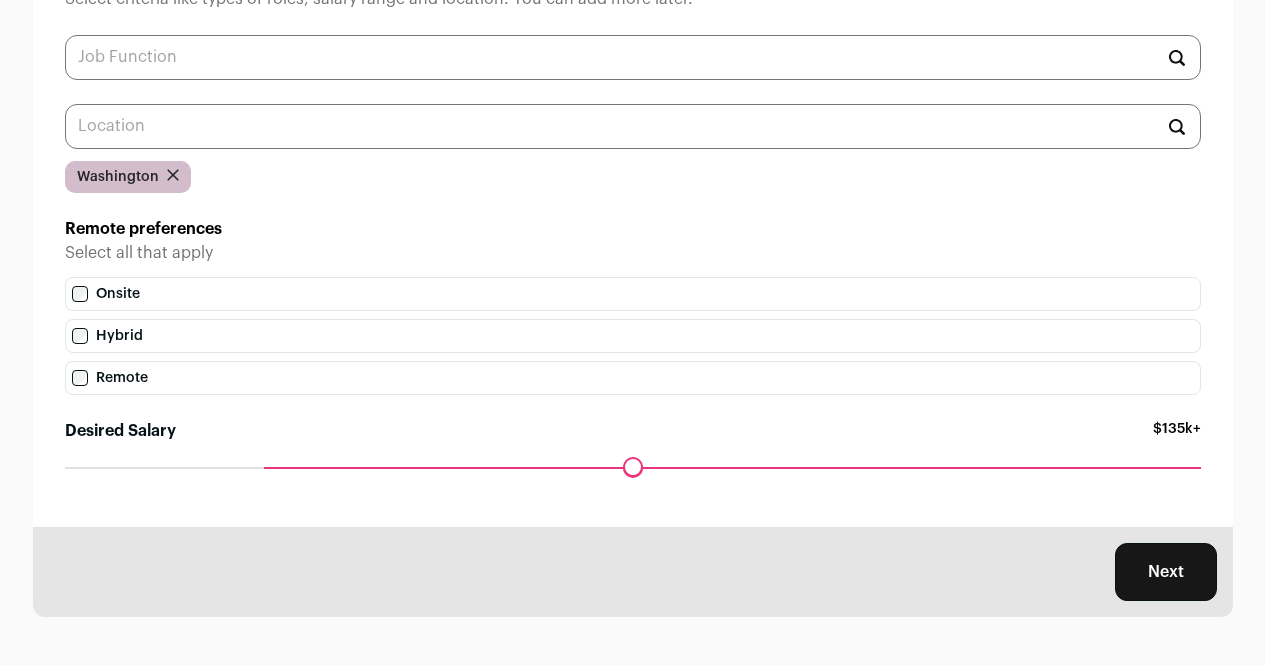 drag, startPoint x: 351, startPoint y: 460, endPoint x: 280, endPoint y: 456, distance: 71.11259 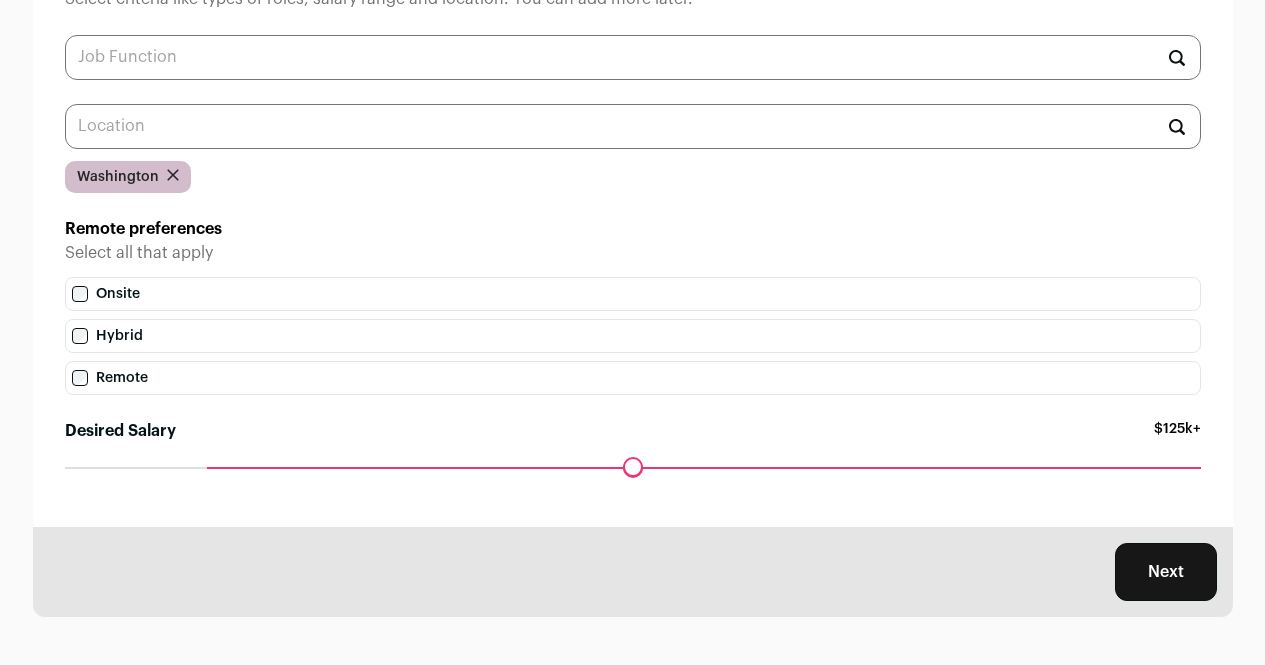 drag, startPoint x: 265, startPoint y: 464, endPoint x: 226, endPoint y: 465, distance: 39.012817 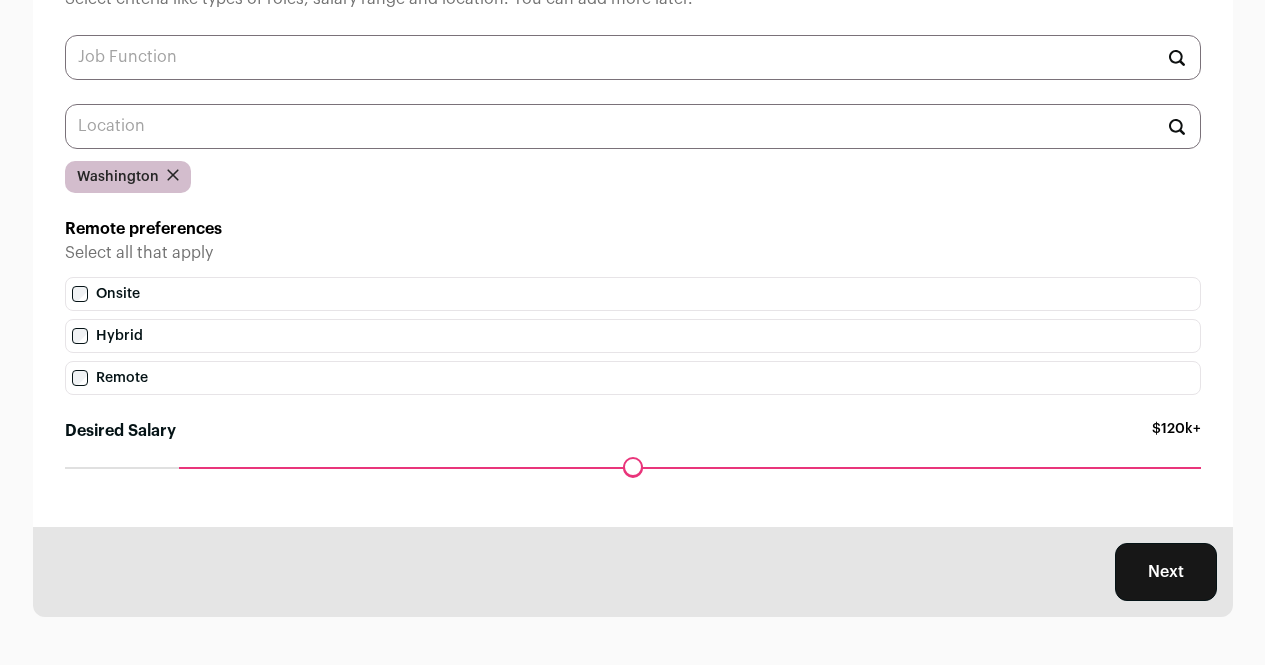 drag, startPoint x: 208, startPoint y: 465, endPoint x: 197, endPoint y: 466, distance: 11.045361 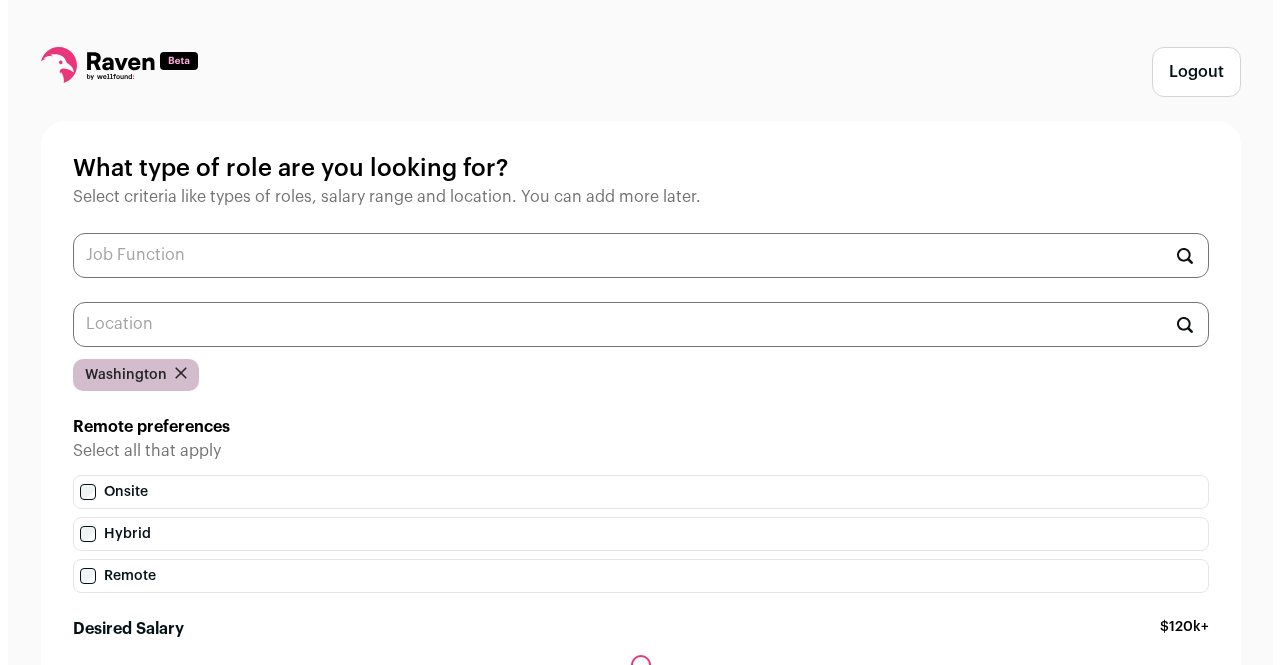 scroll, scrollTop: 0, scrollLeft: 0, axis: both 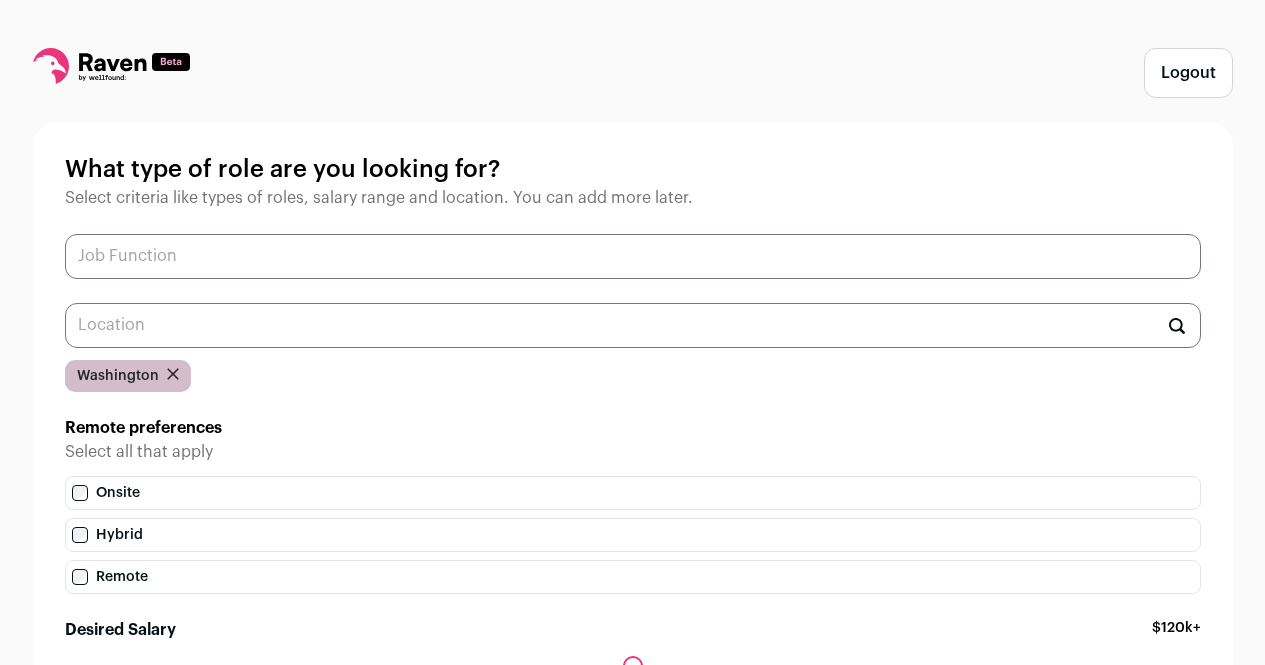 click at bounding box center (633, 256) 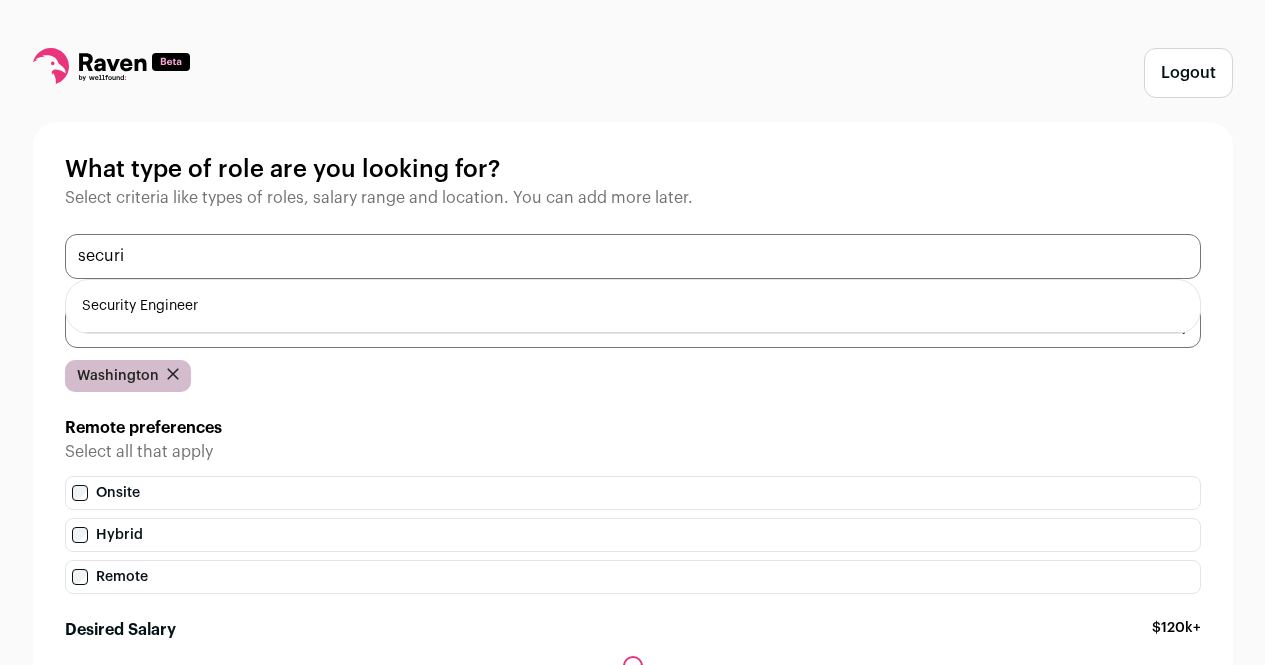 type on "securi" 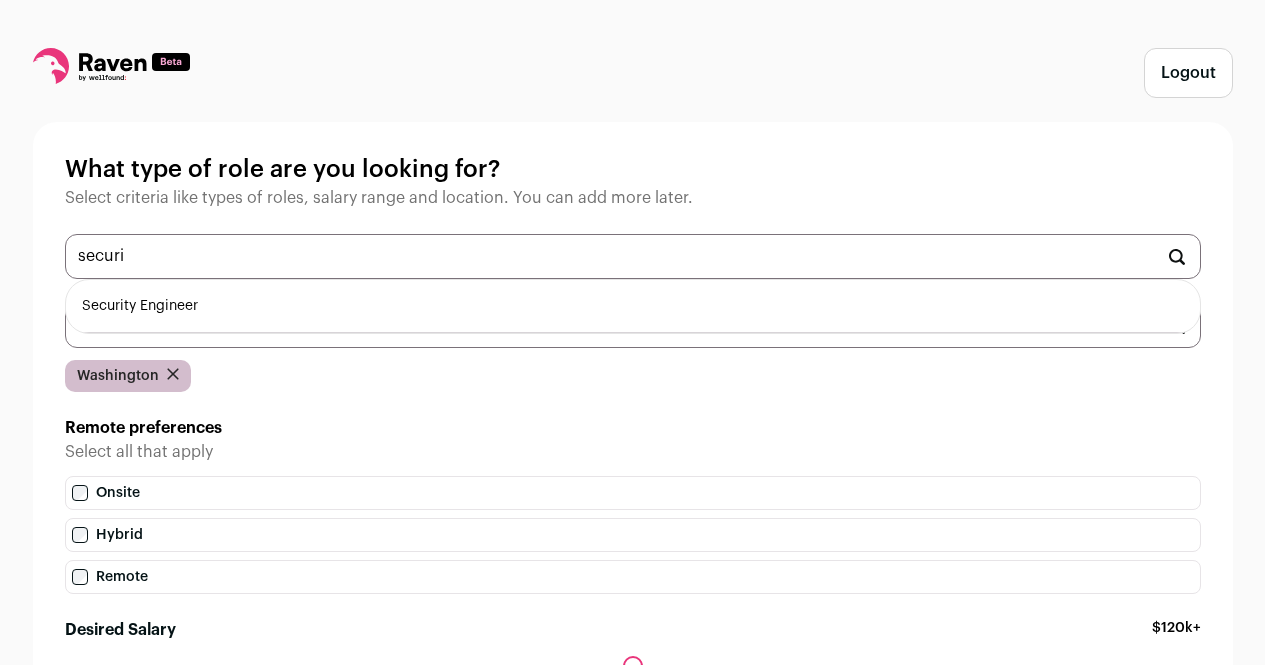 click on "Security Engineer" at bounding box center [633, 306] 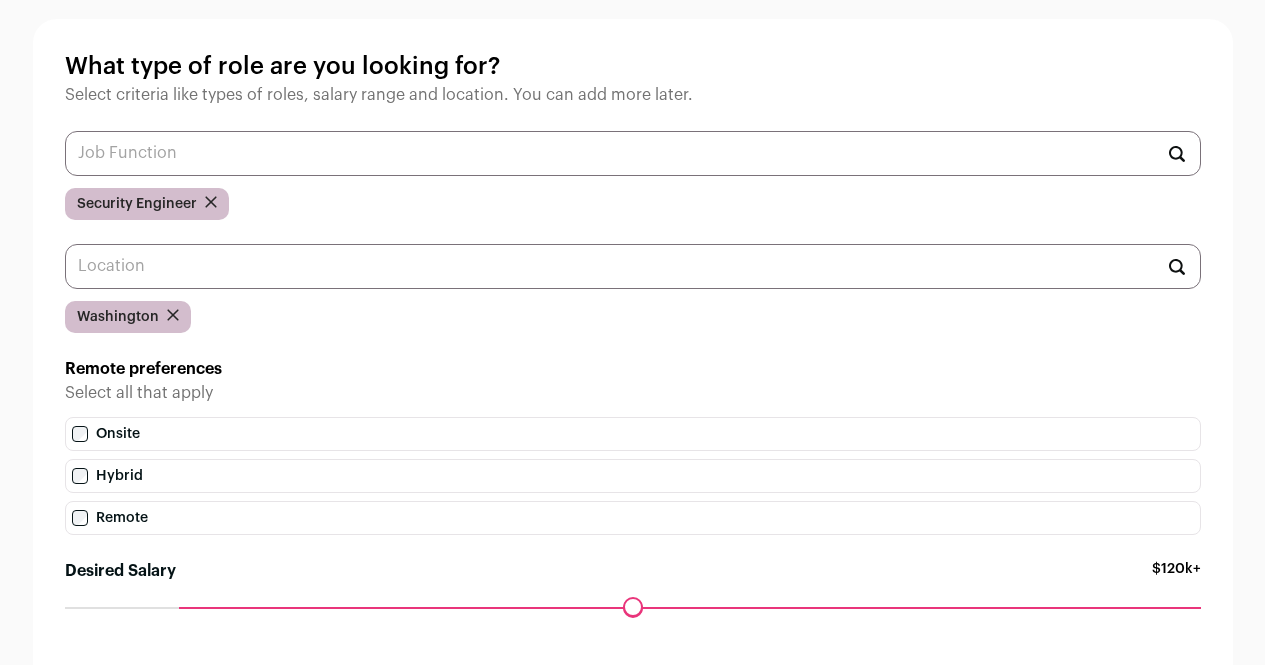 scroll, scrollTop: 247, scrollLeft: 0, axis: vertical 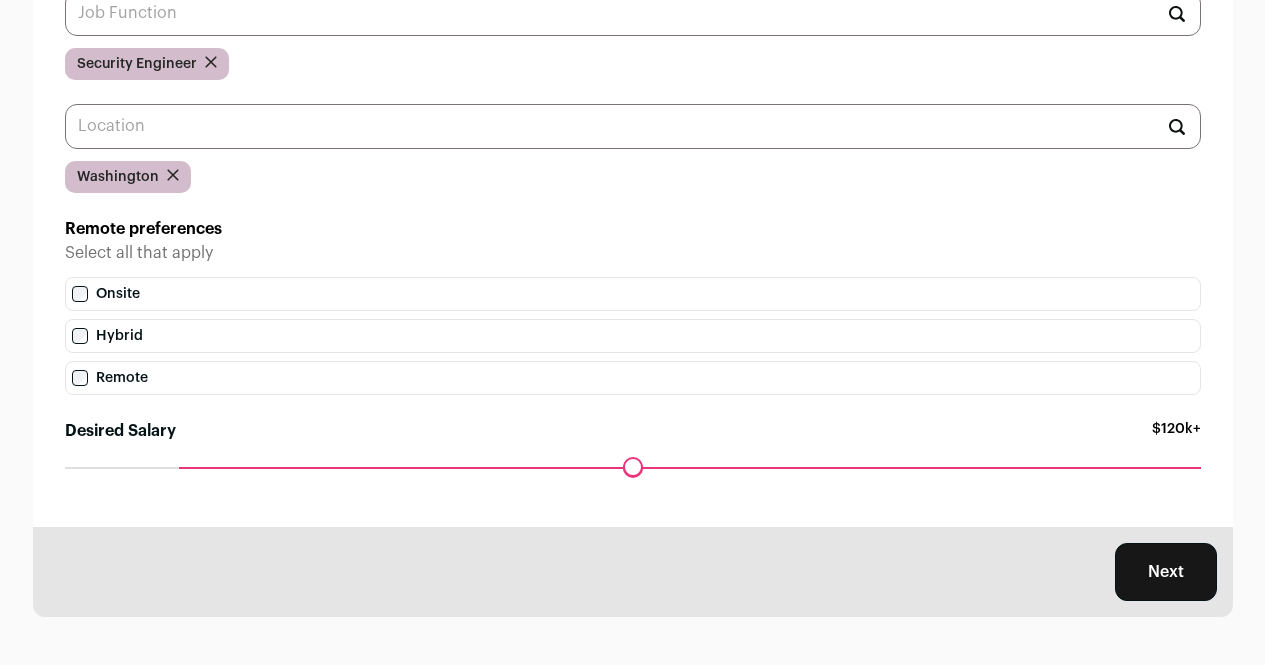 click on "Next" at bounding box center [1166, 572] 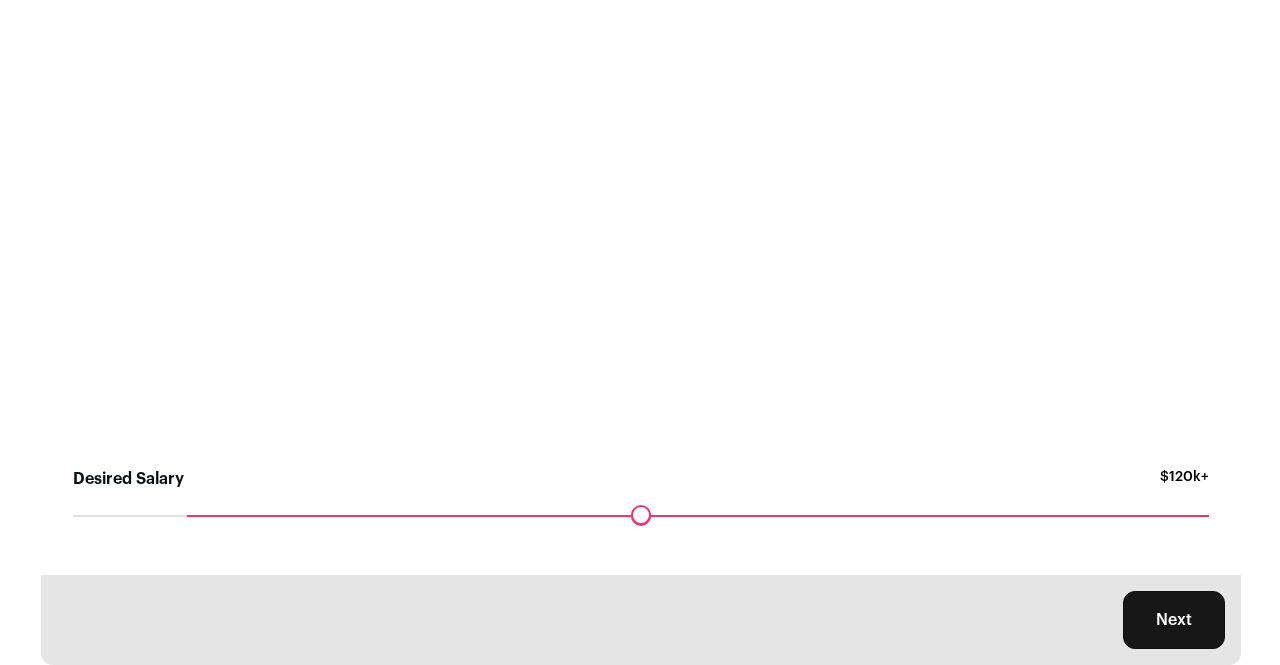 scroll, scrollTop: 0, scrollLeft: 0, axis: both 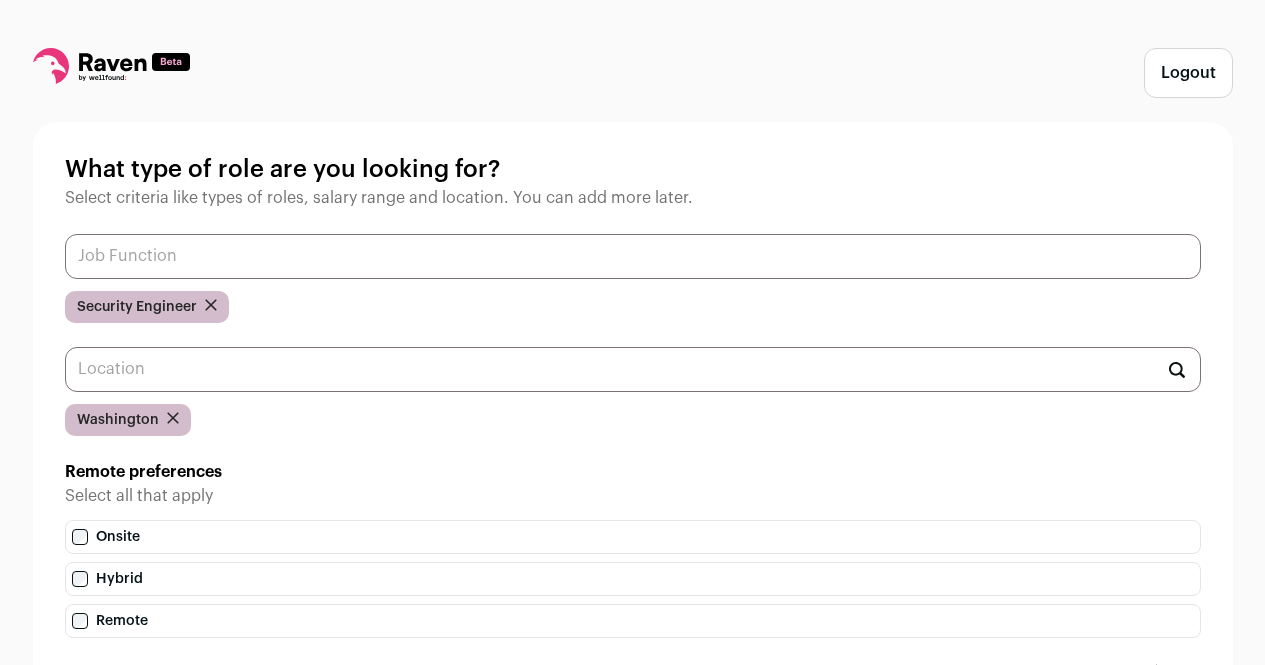 click at bounding box center [633, 256] 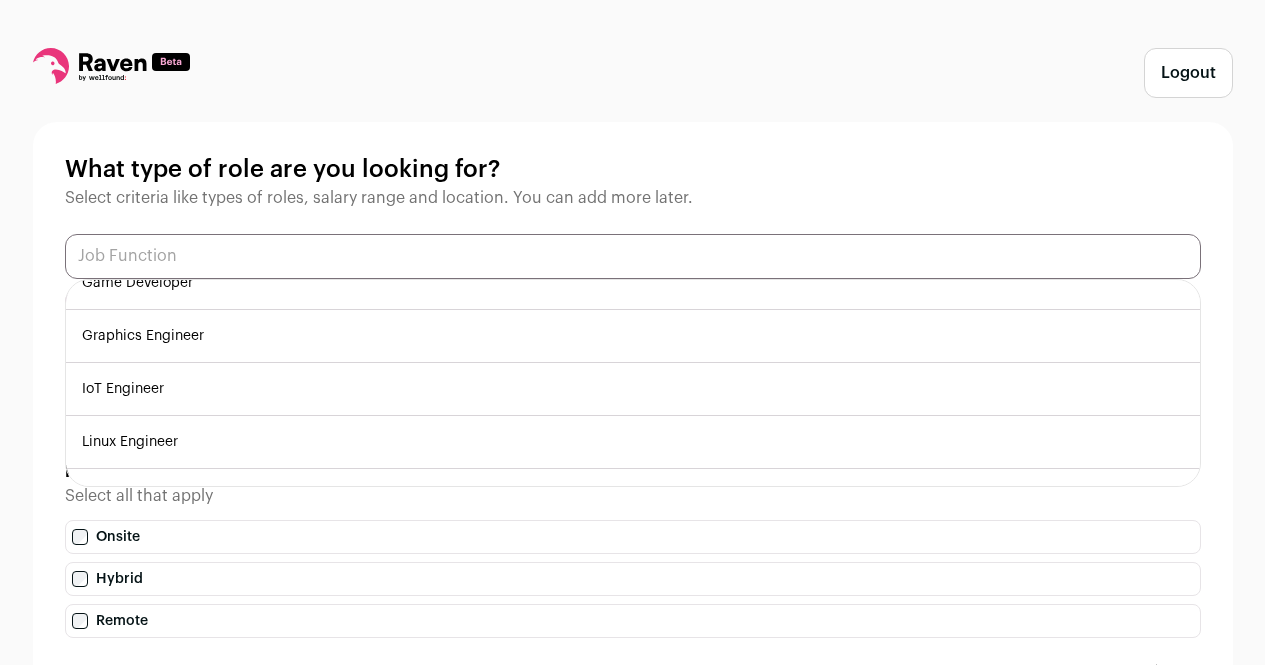 scroll, scrollTop: 589, scrollLeft: 0, axis: vertical 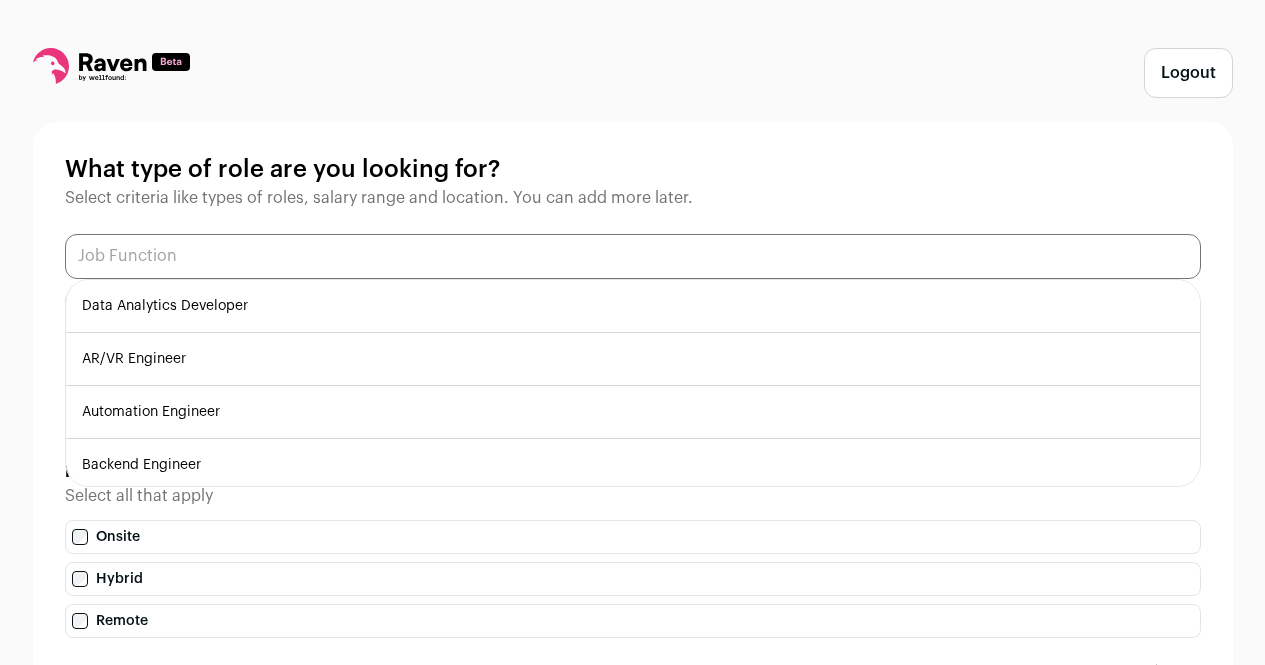click at bounding box center (633, 256) 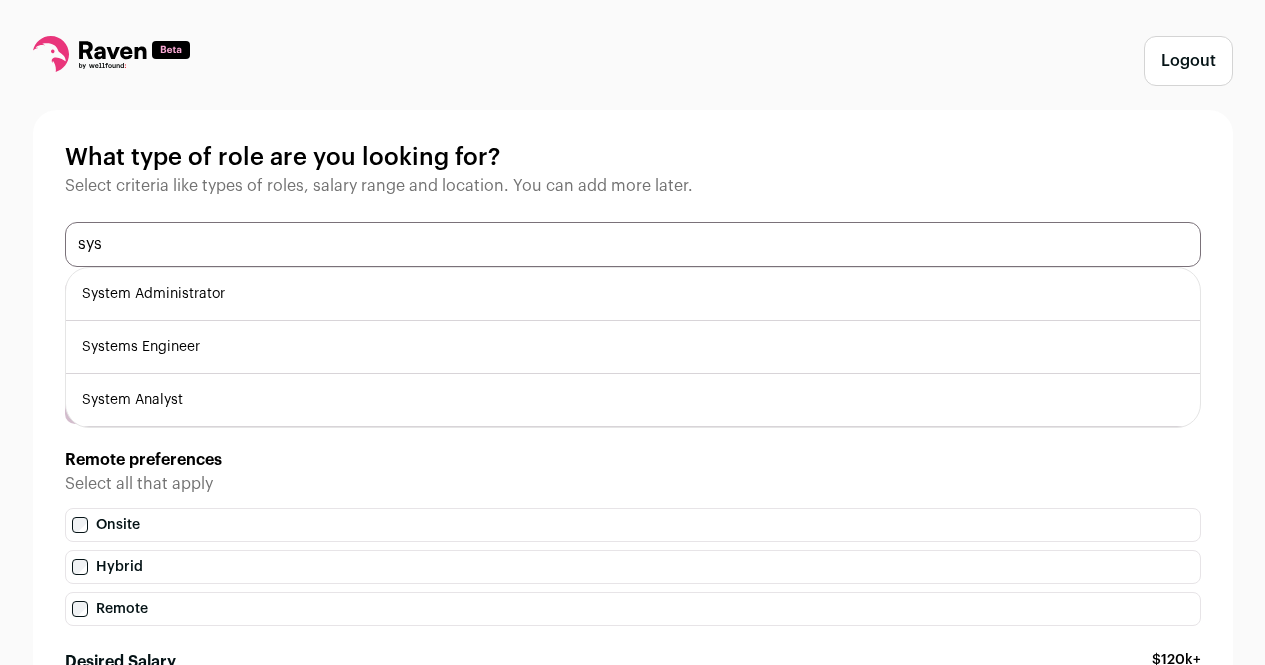 scroll, scrollTop: 0, scrollLeft: 0, axis: both 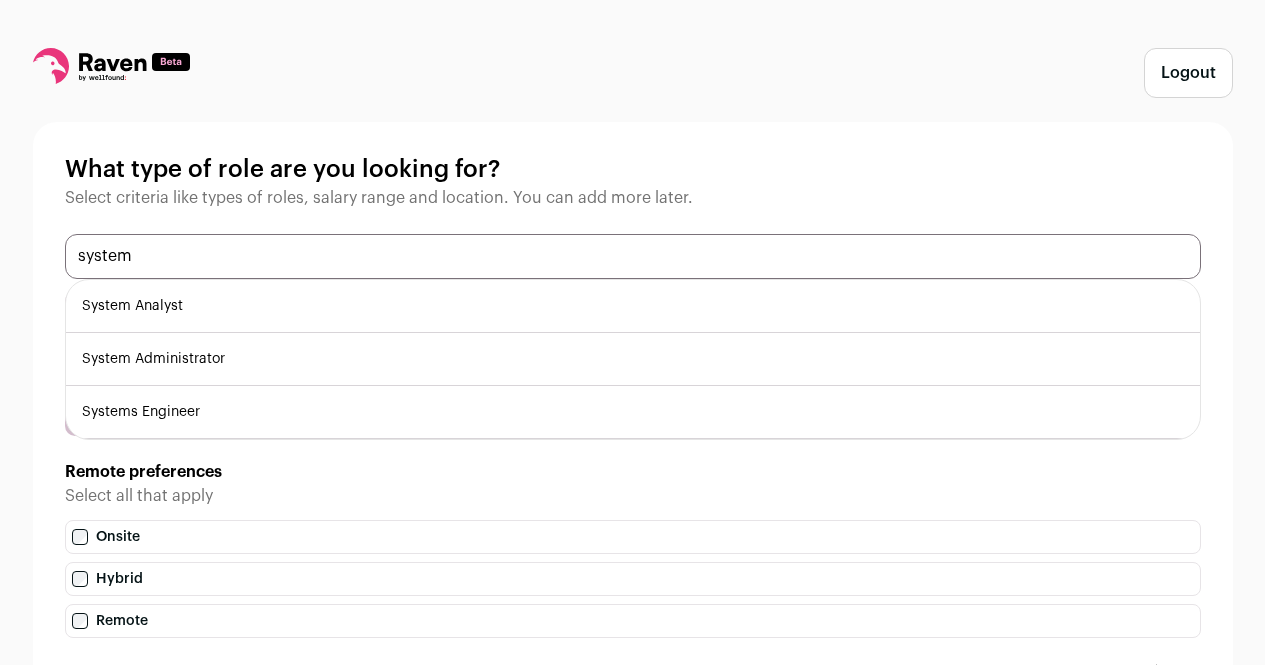type on "system" 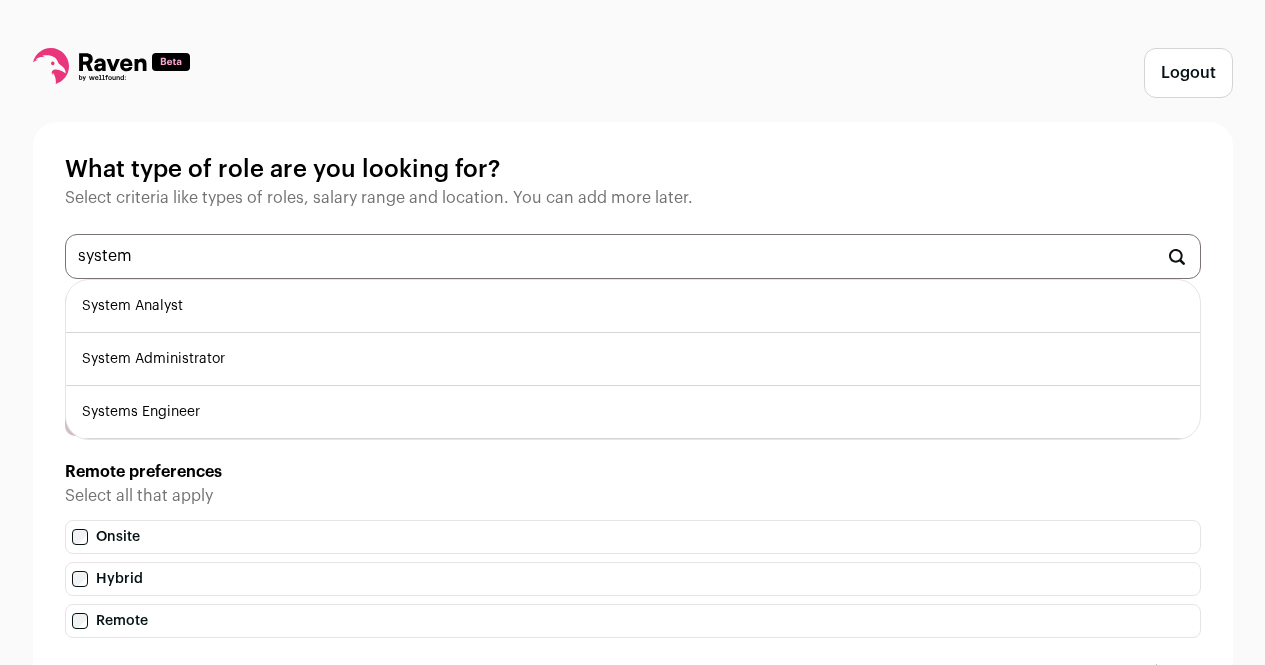 click on "System Analyst" at bounding box center (633, 306) 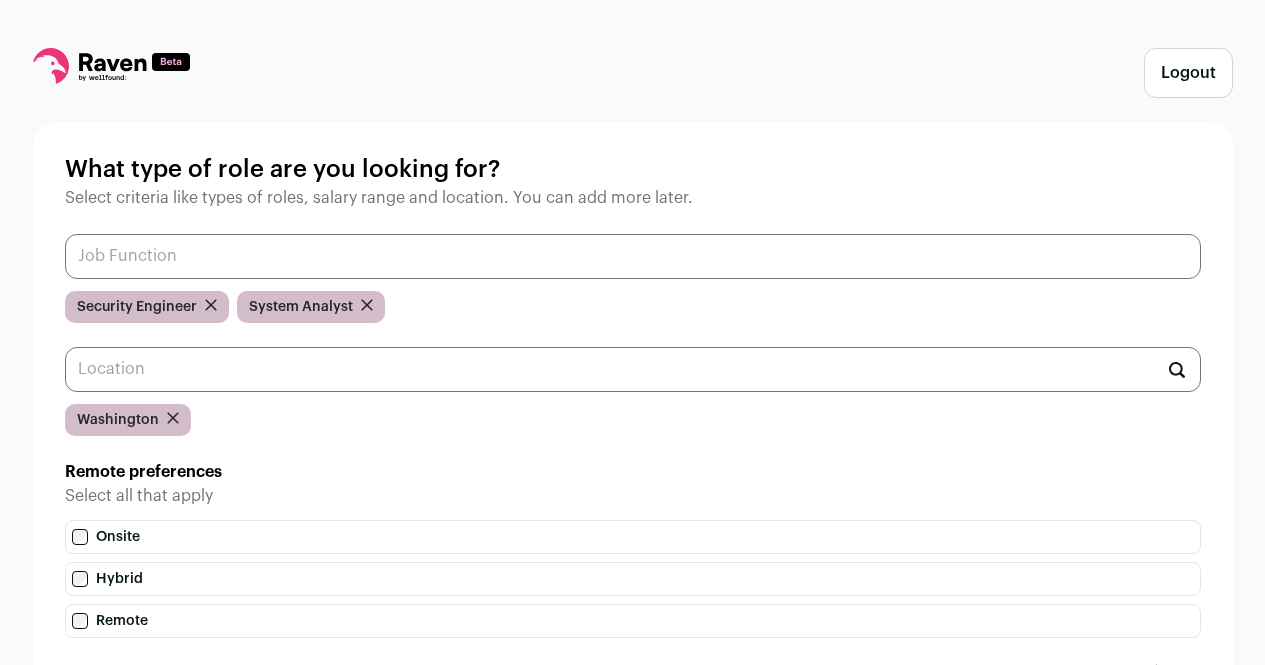 click at bounding box center [633, 256] 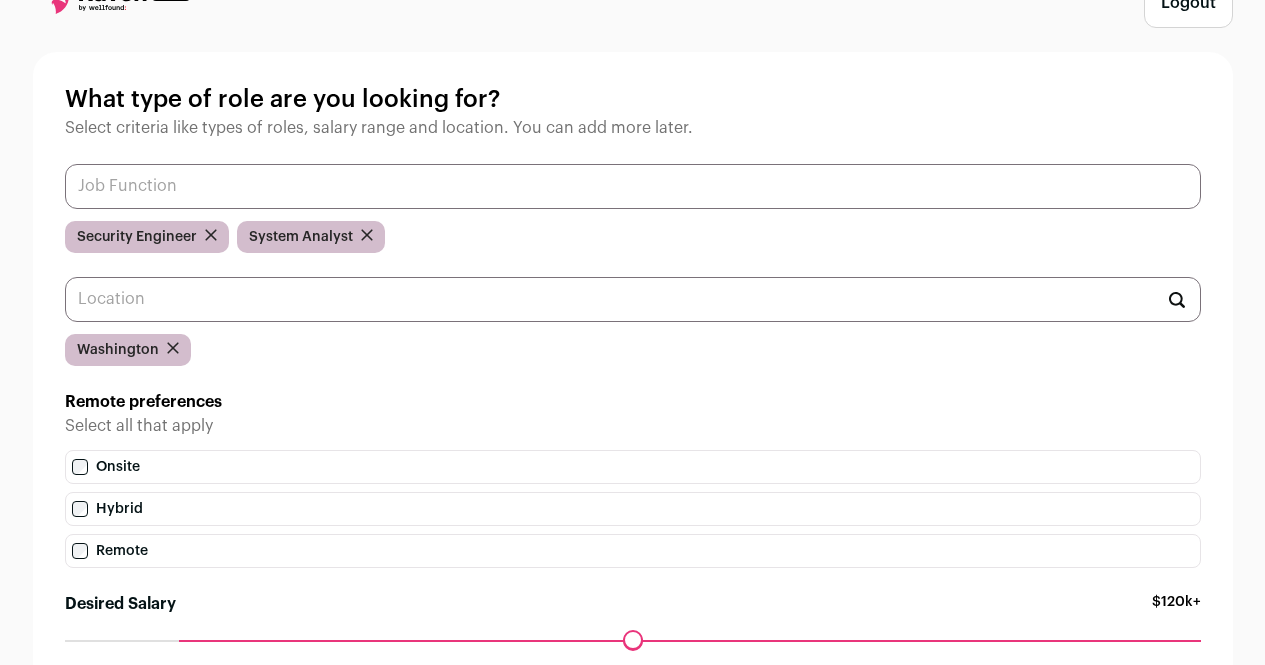scroll, scrollTop: 200, scrollLeft: 0, axis: vertical 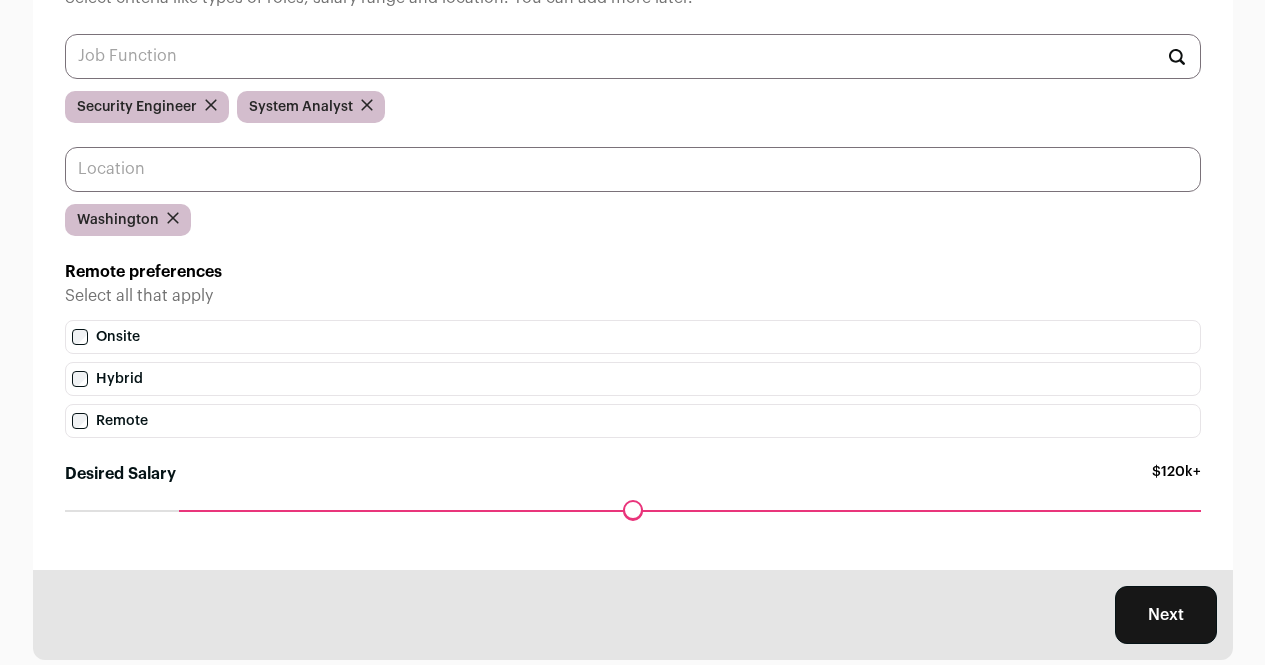 click at bounding box center (633, 169) 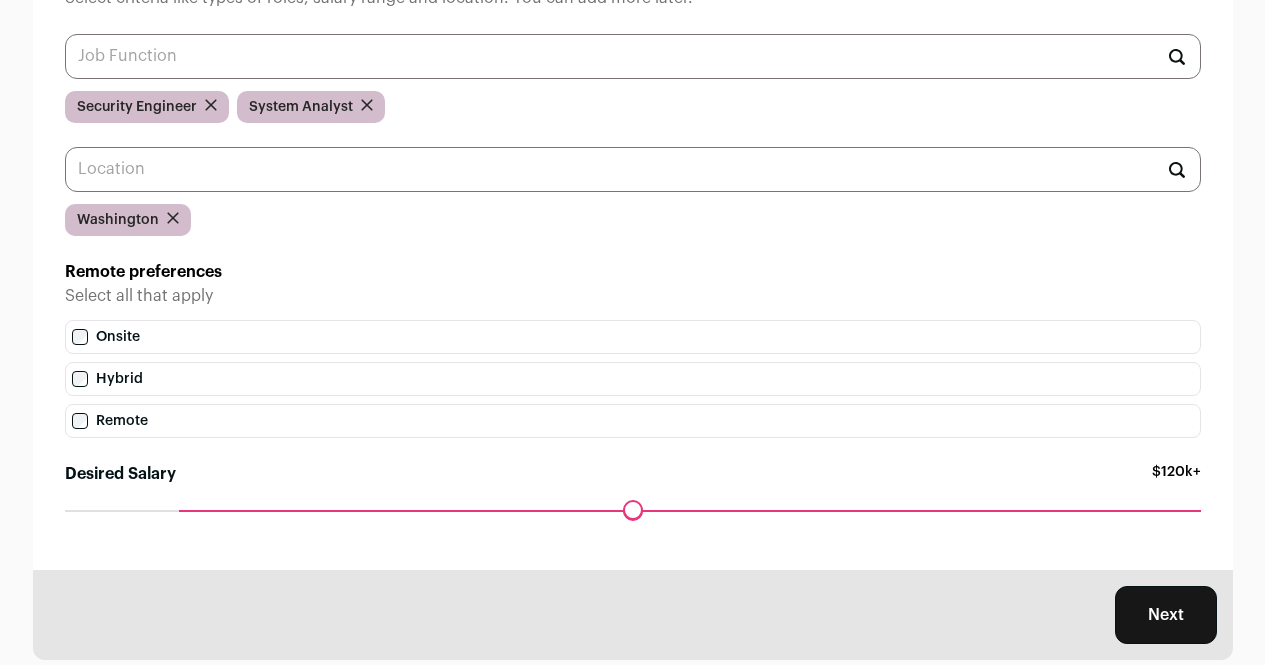 click on "Next" at bounding box center [1166, 615] 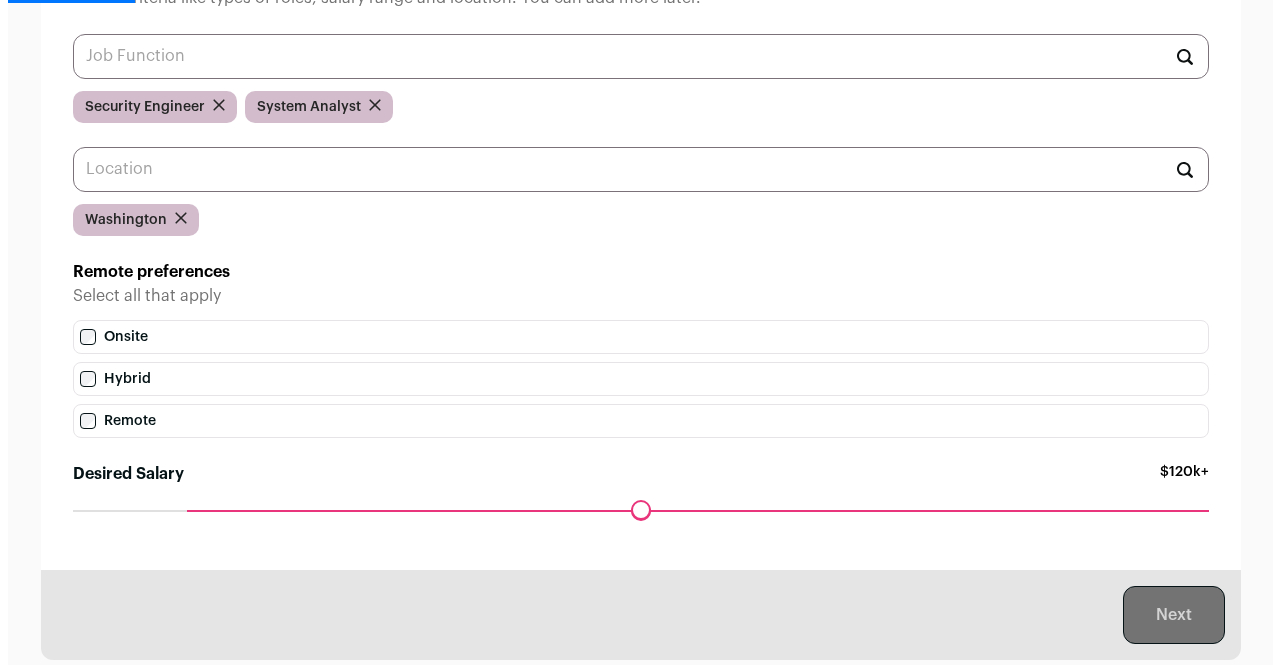 scroll, scrollTop: 0, scrollLeft: 0, axis: both 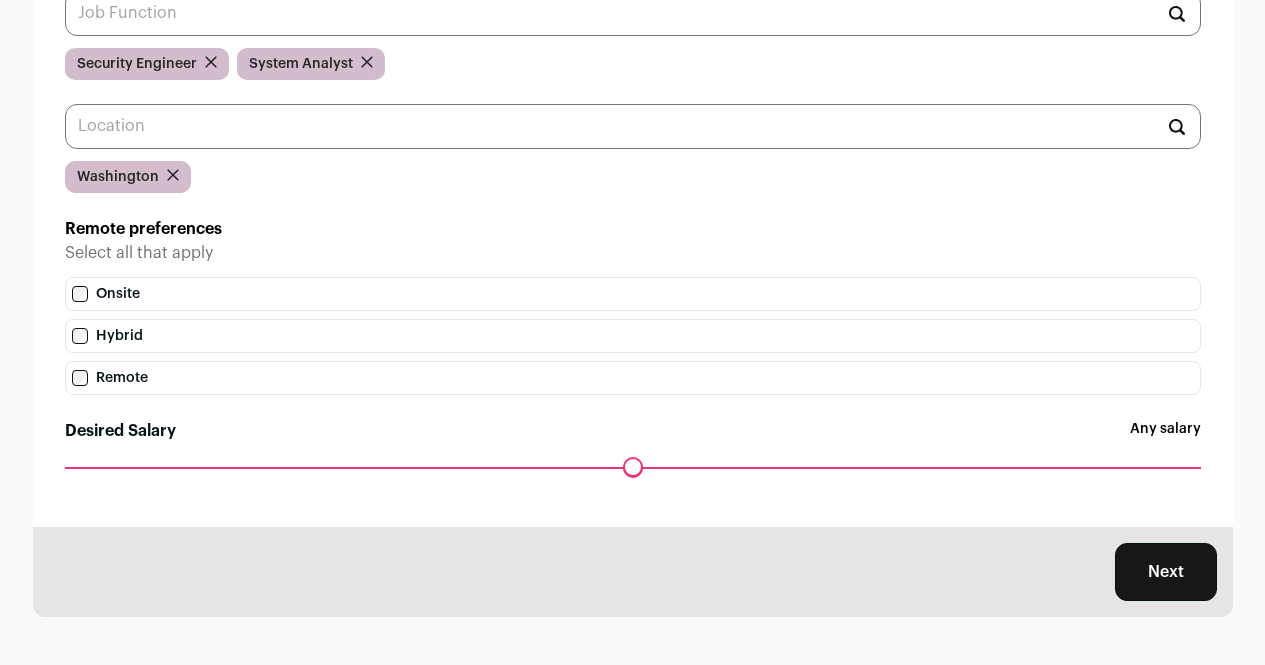 drag, startPoint x: 191, startPoint y: 466, endPoint x: 24, endPoint y: 479, distance: 167.50522 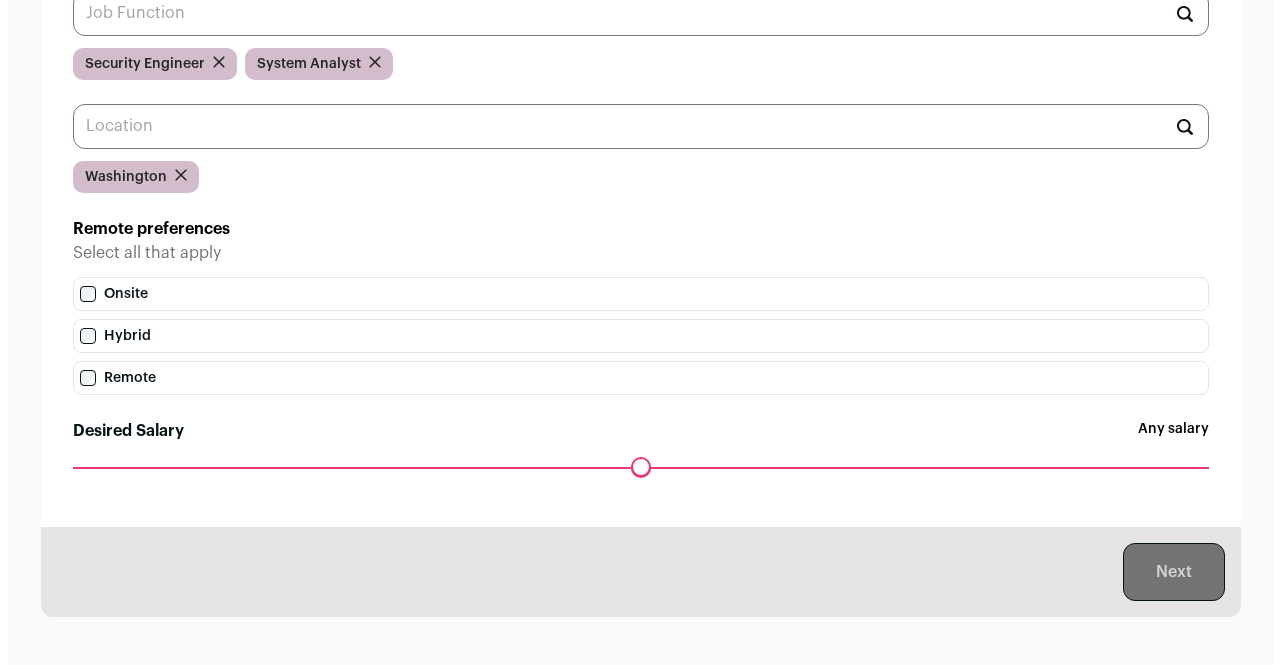 scroll, scrollTop: 0, scrollLeft: 0, axis: both 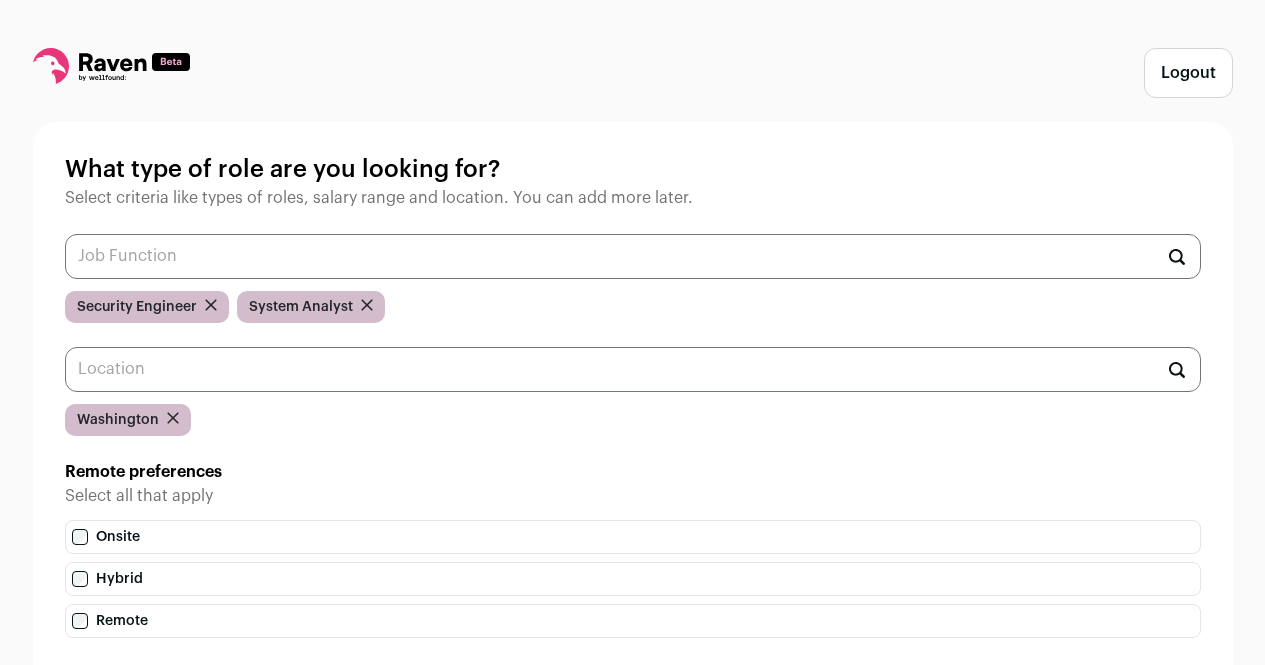 click at bounding box center (1176, 257) 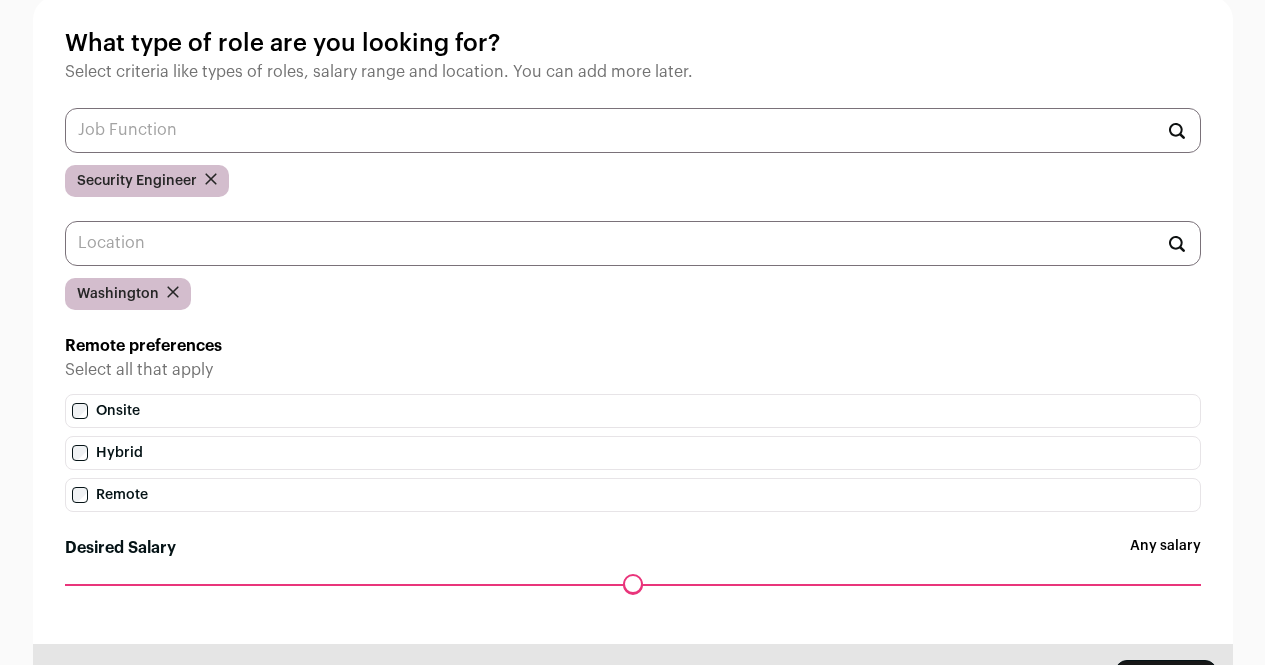 scroll, scrollTop: 247, scrollLeft: 0, axis: vertical 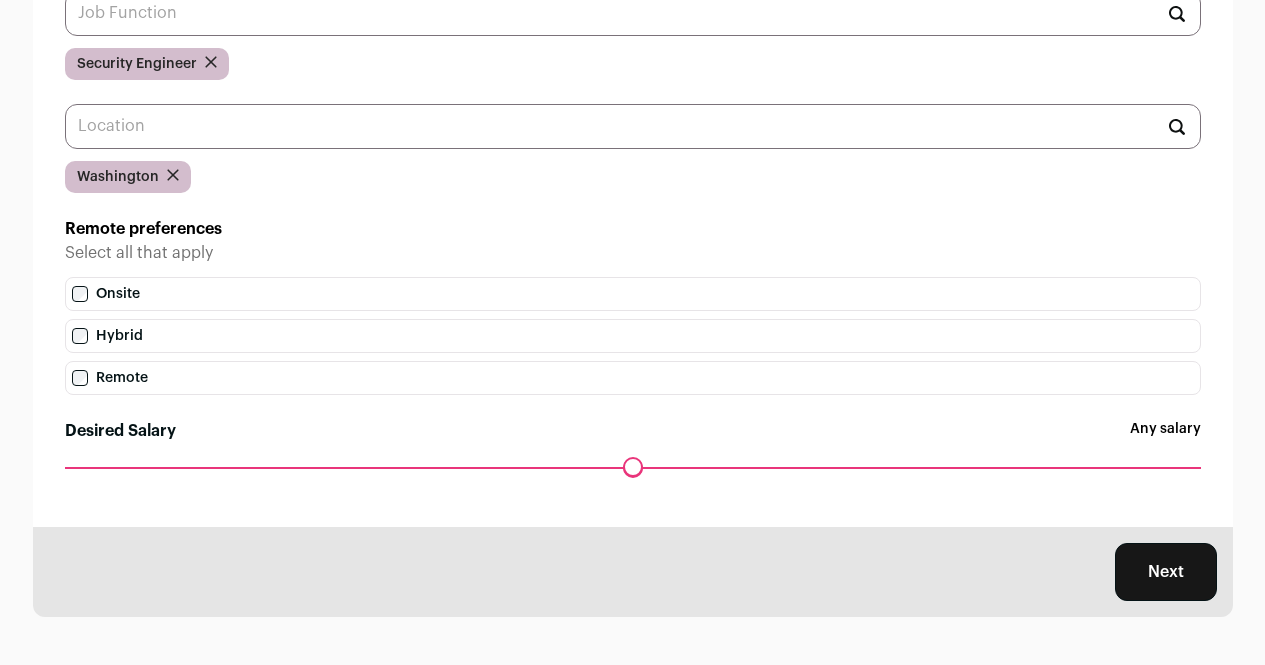 click on "Next" at bounding box center (1166, 572) 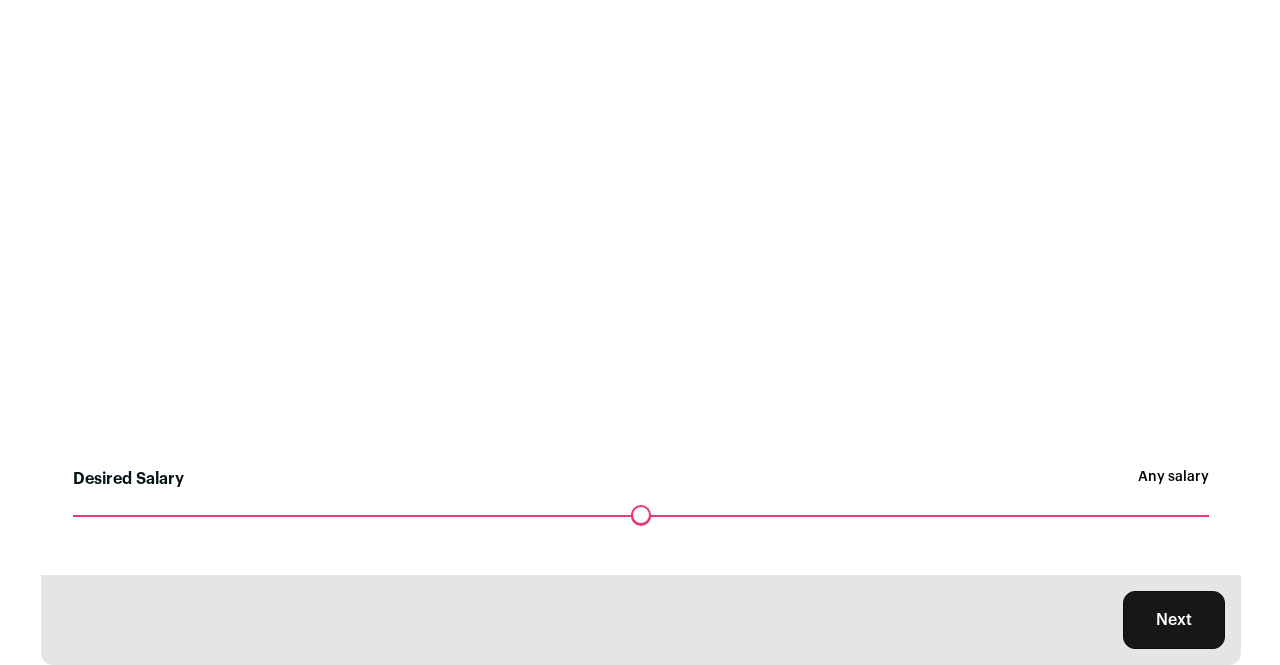 scroll, scrollTop: 0, scrollLeft: 0, axis: both 